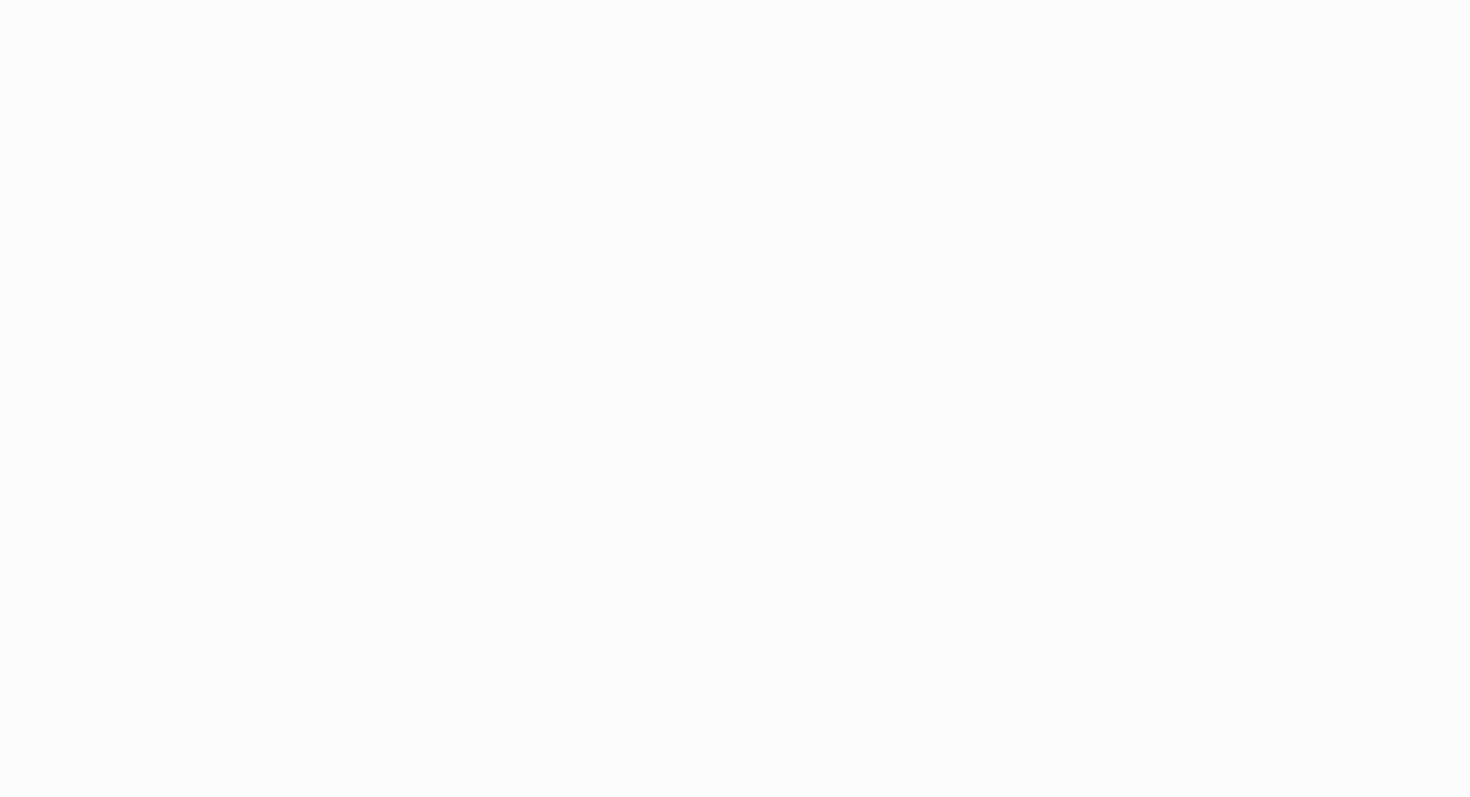 scroll, scrollTop: 0, scrollLeft: 0, axis: both 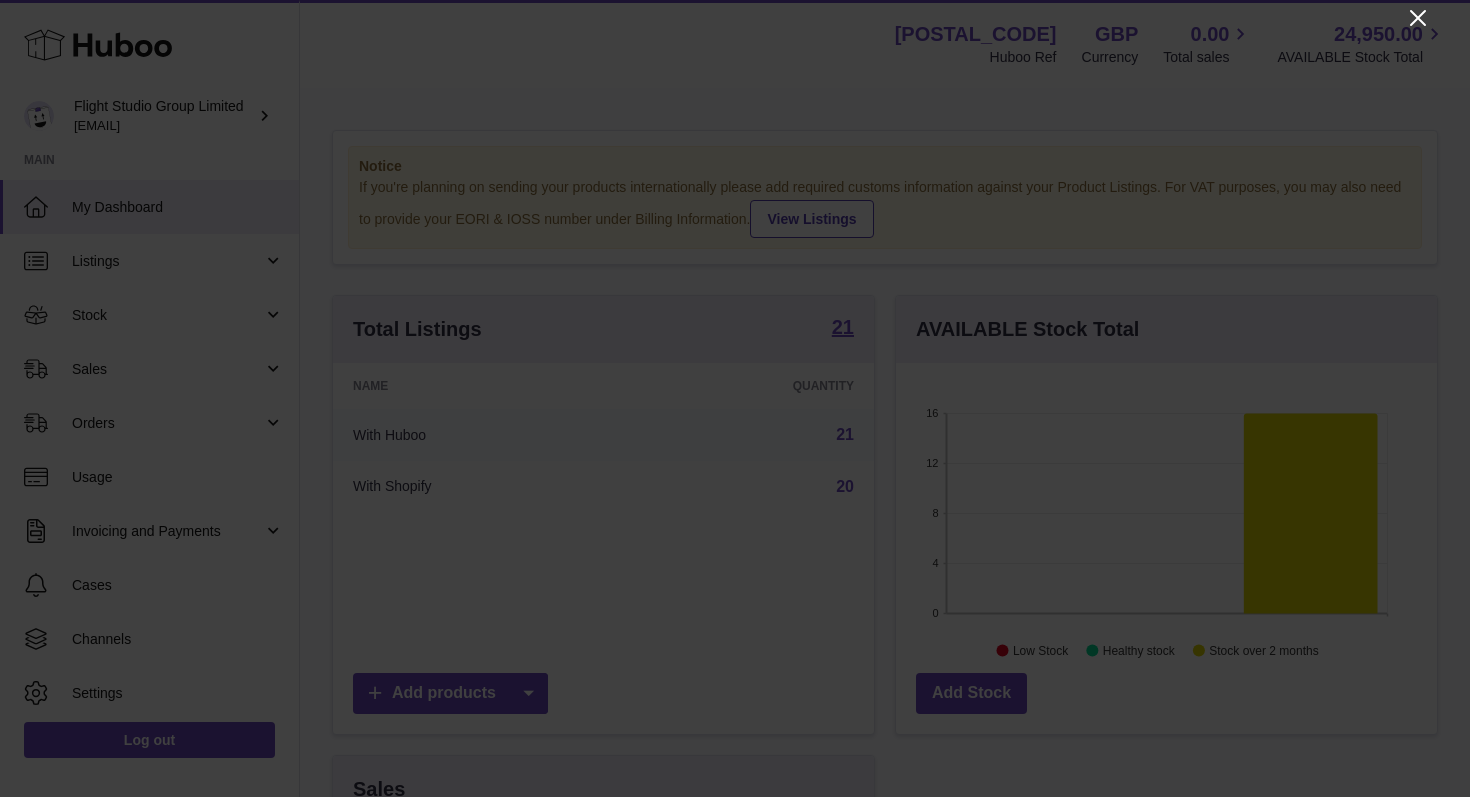 click 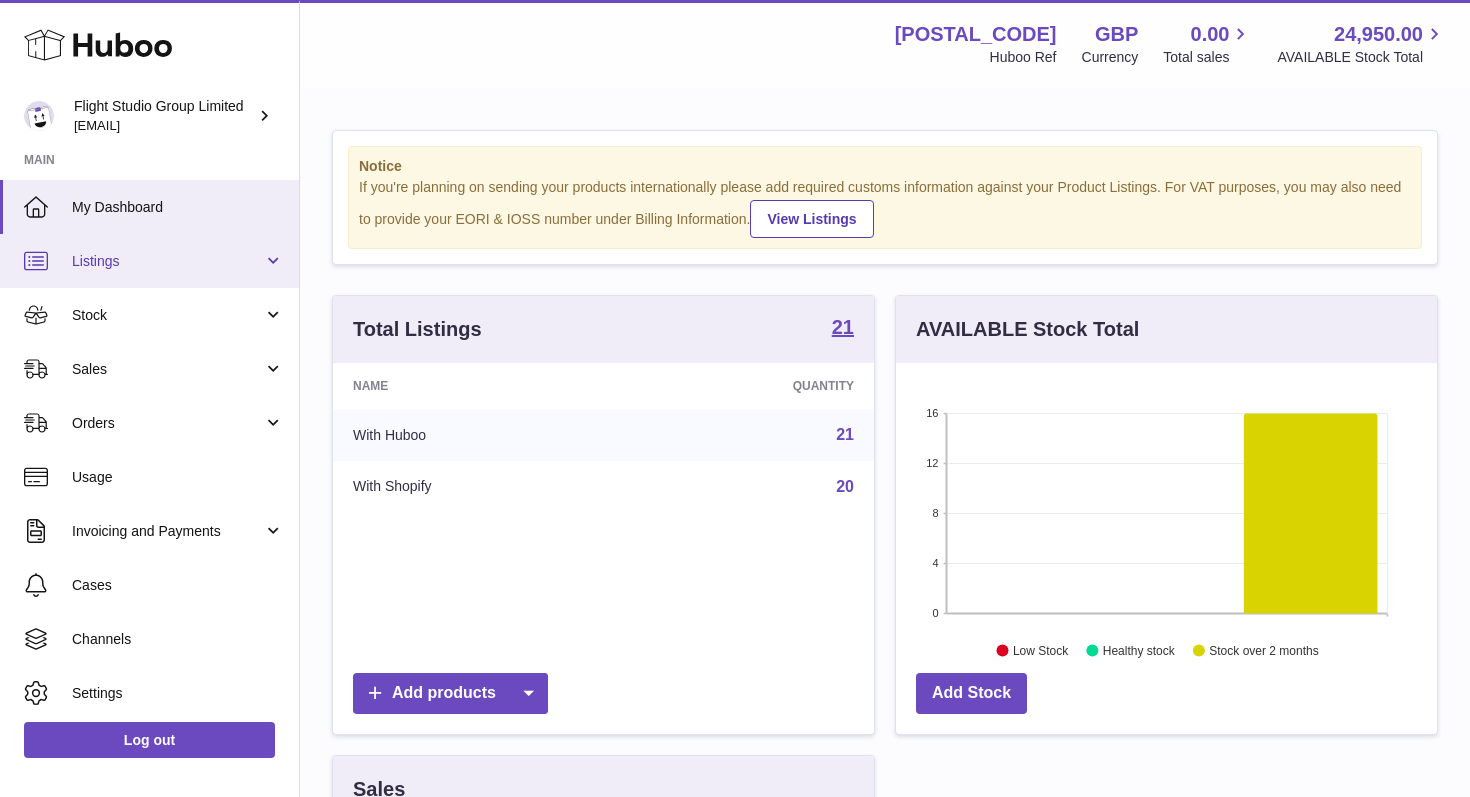 scroll, scrollTop: 57, scrollLeft: 0, axis: vertical 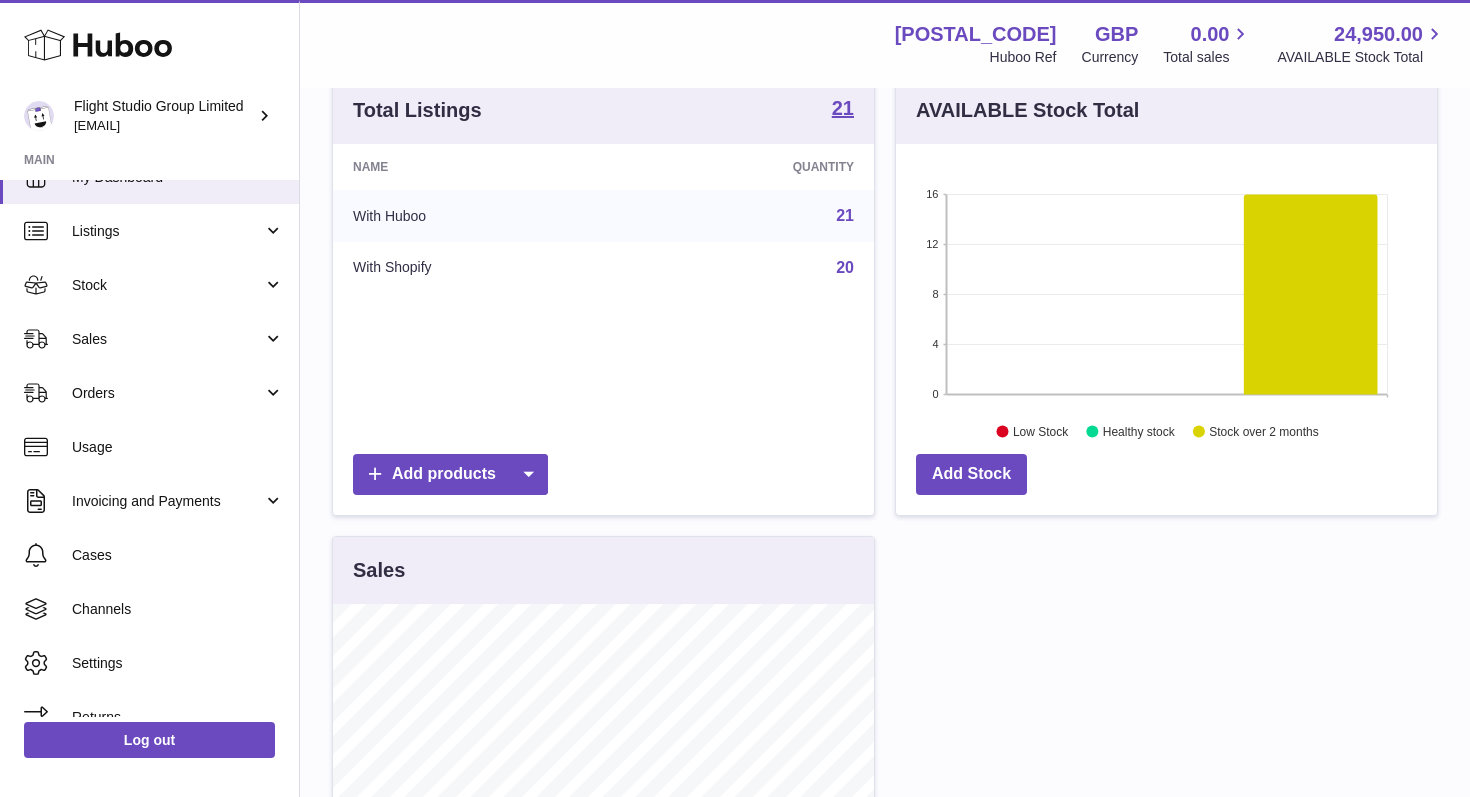 click on "With Huboo" at bounding box center [479, 216] 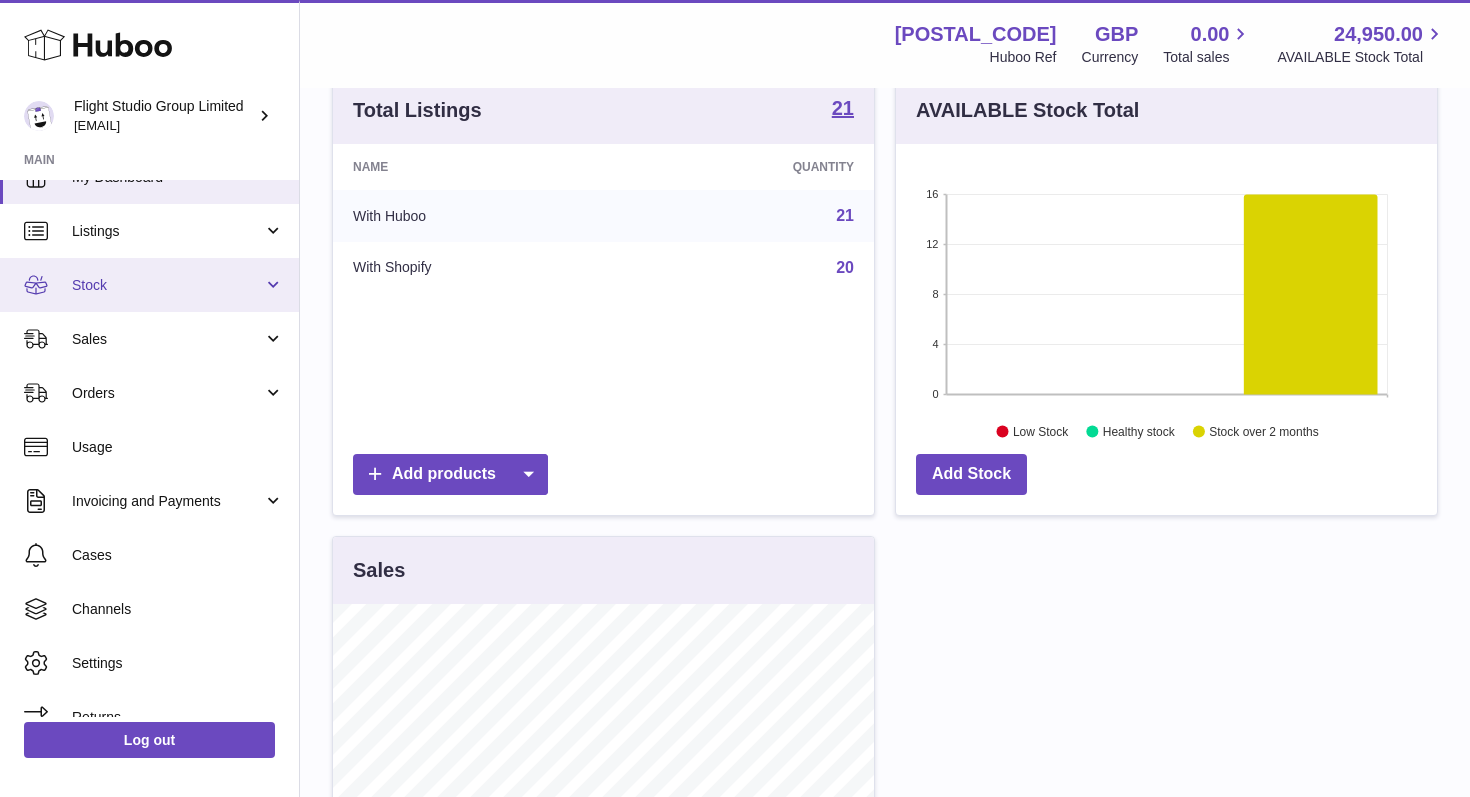 scroll, scrollTop: 0, scrollLeft: 0, axis: both 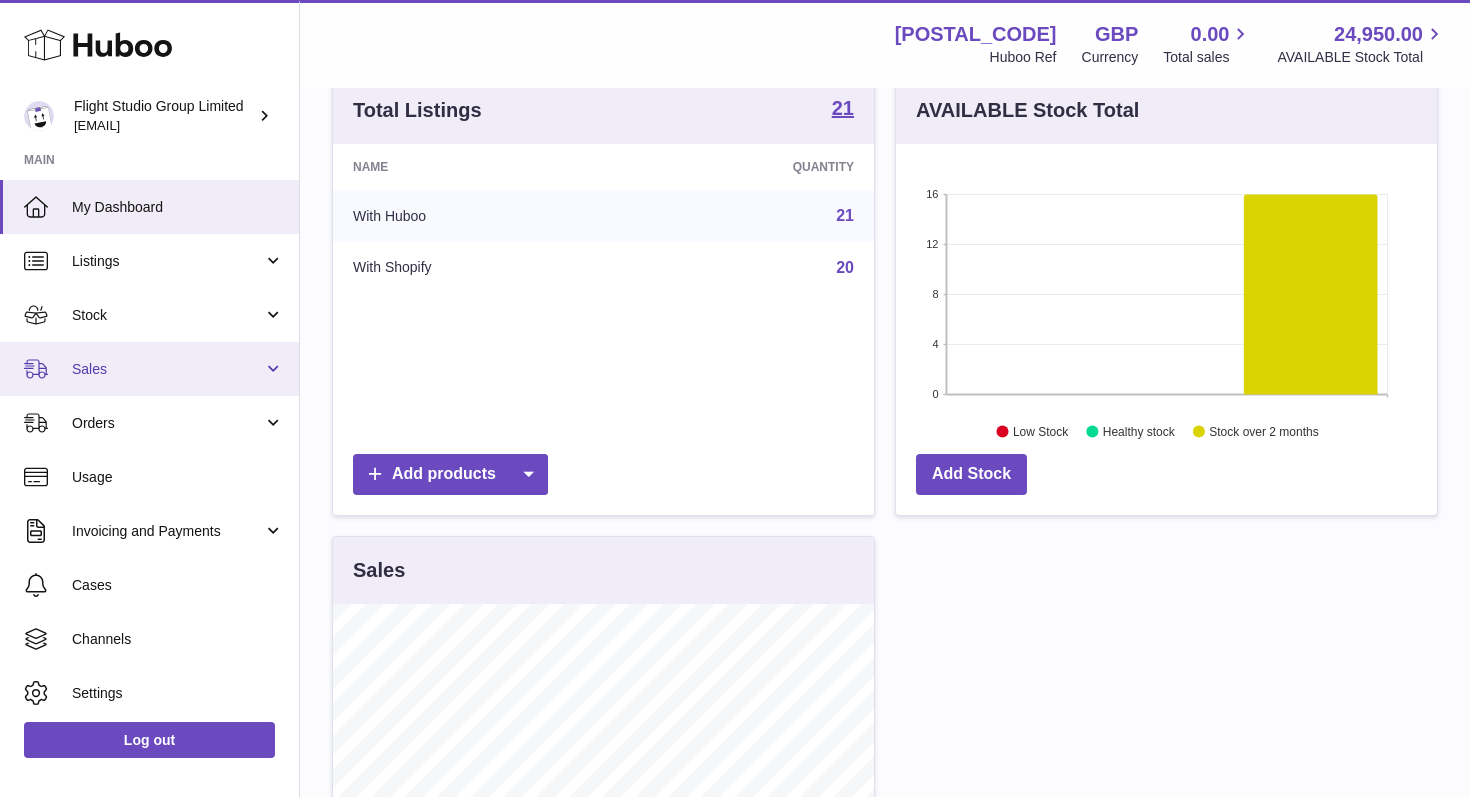 click on "Sales" at bounding box center [167, 369] 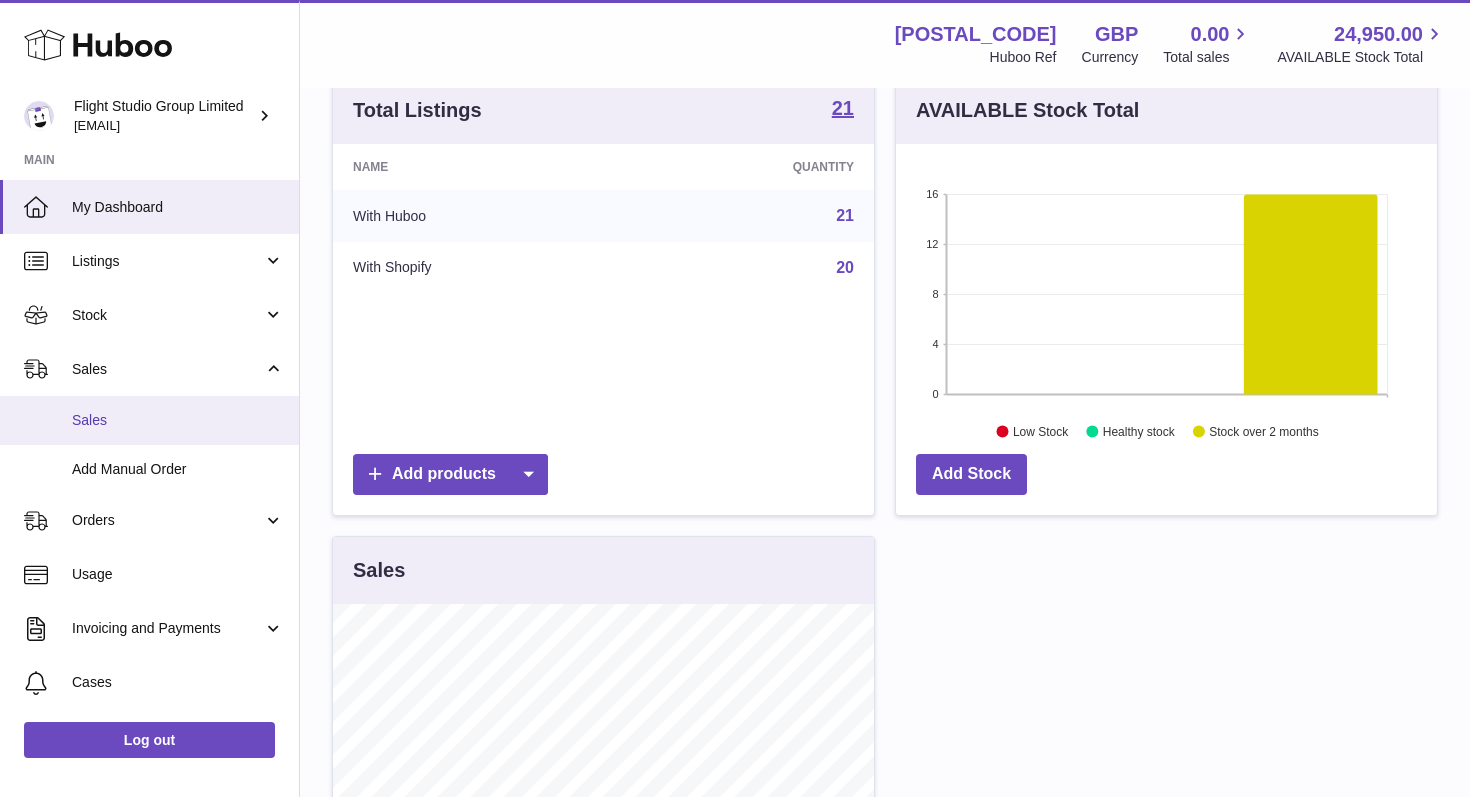 click on "Sales" at bounding box center (178, 420) 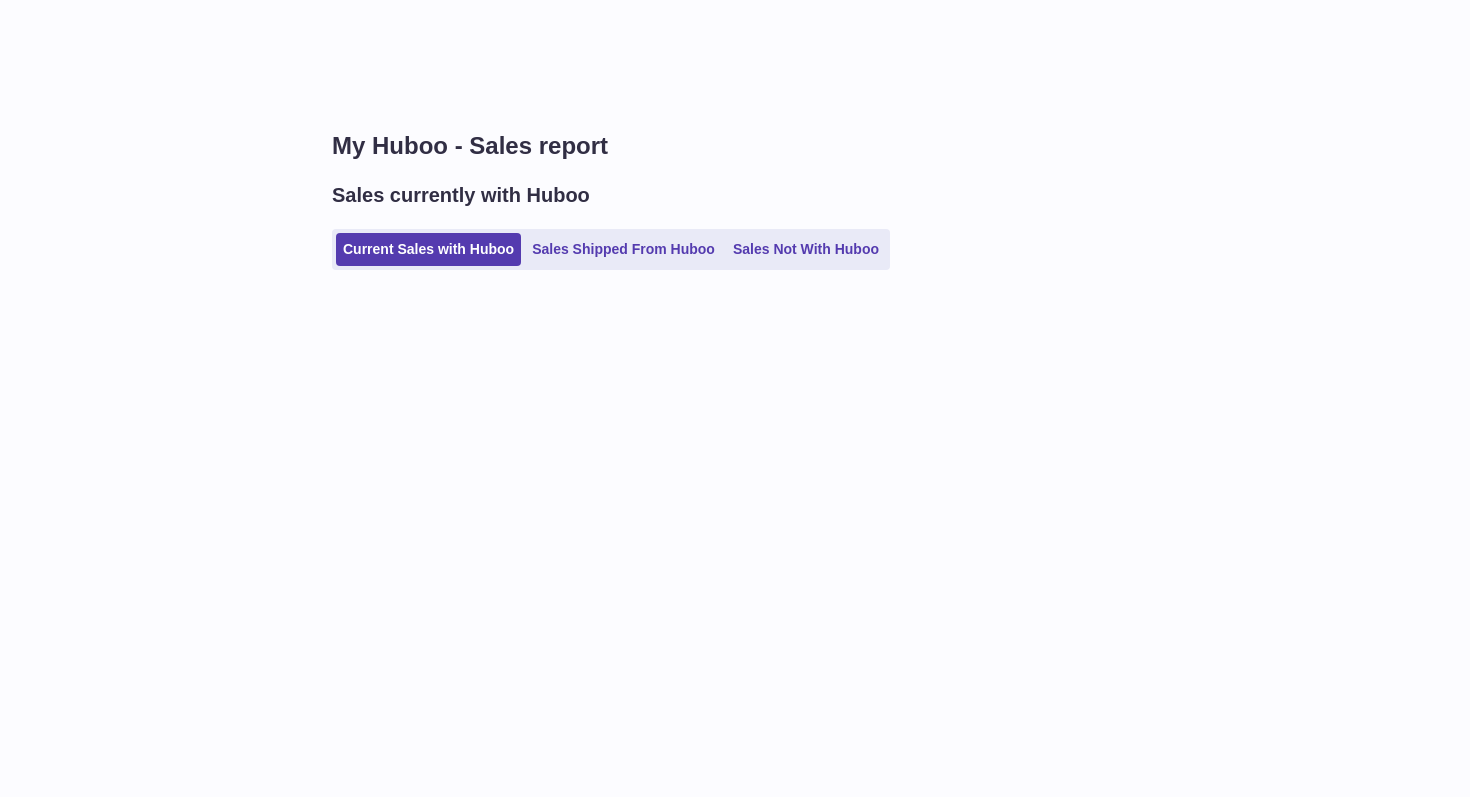 scroll, scrollTop: 0, scrollLeft: 0, axis: both 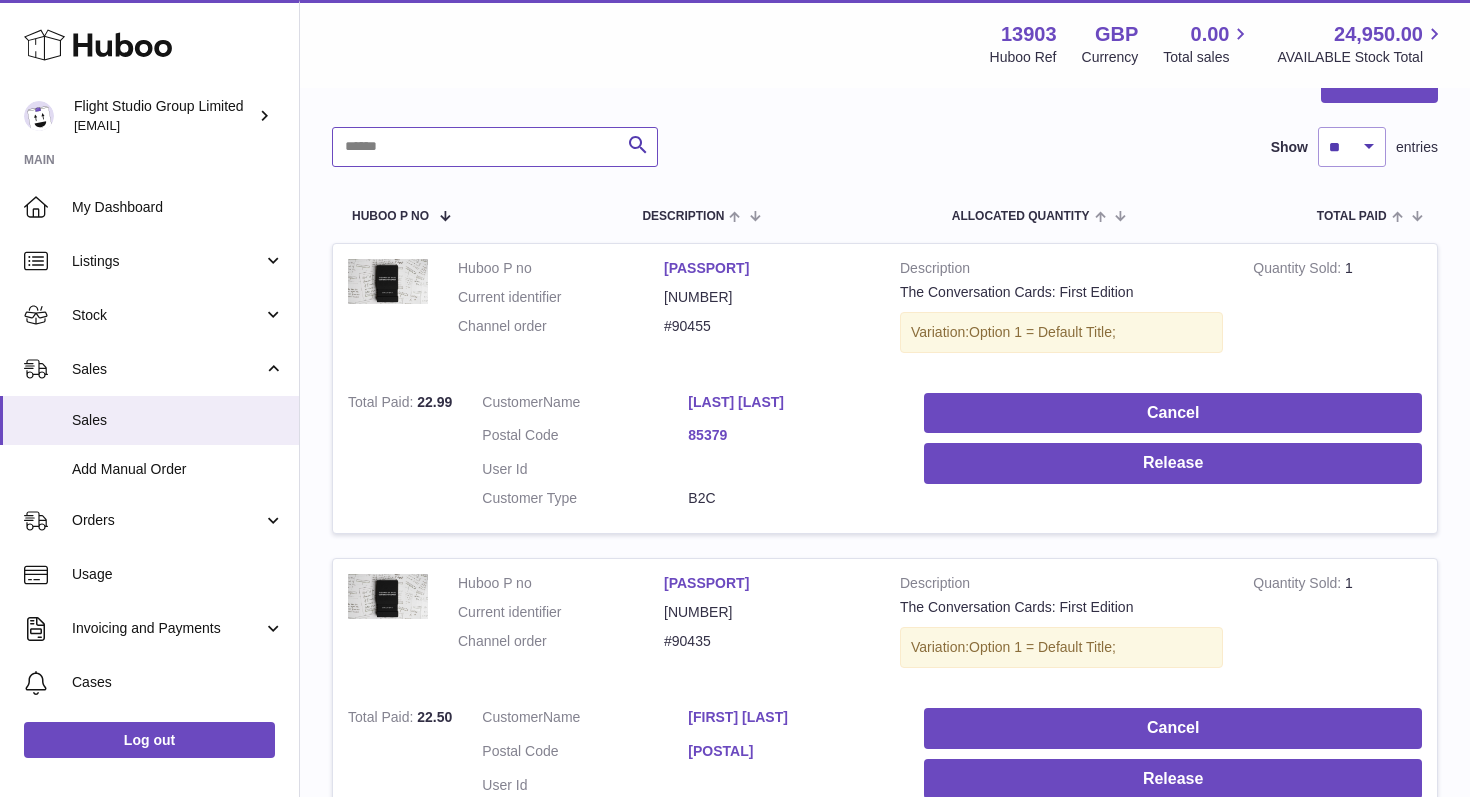 click at bounding box center (495, 147) 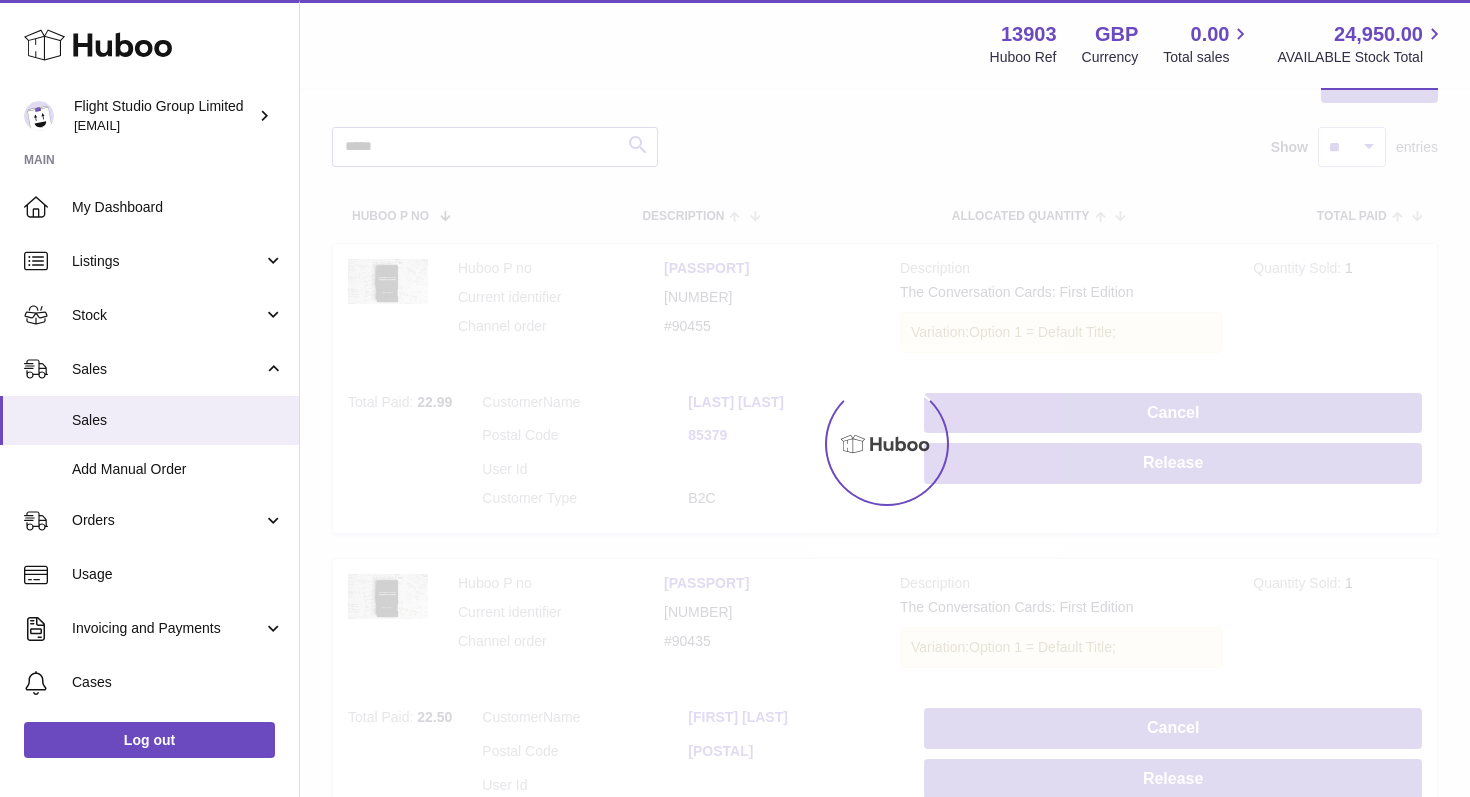 scroll, scrollTop: 0, scrollLeft: 0, axis: both 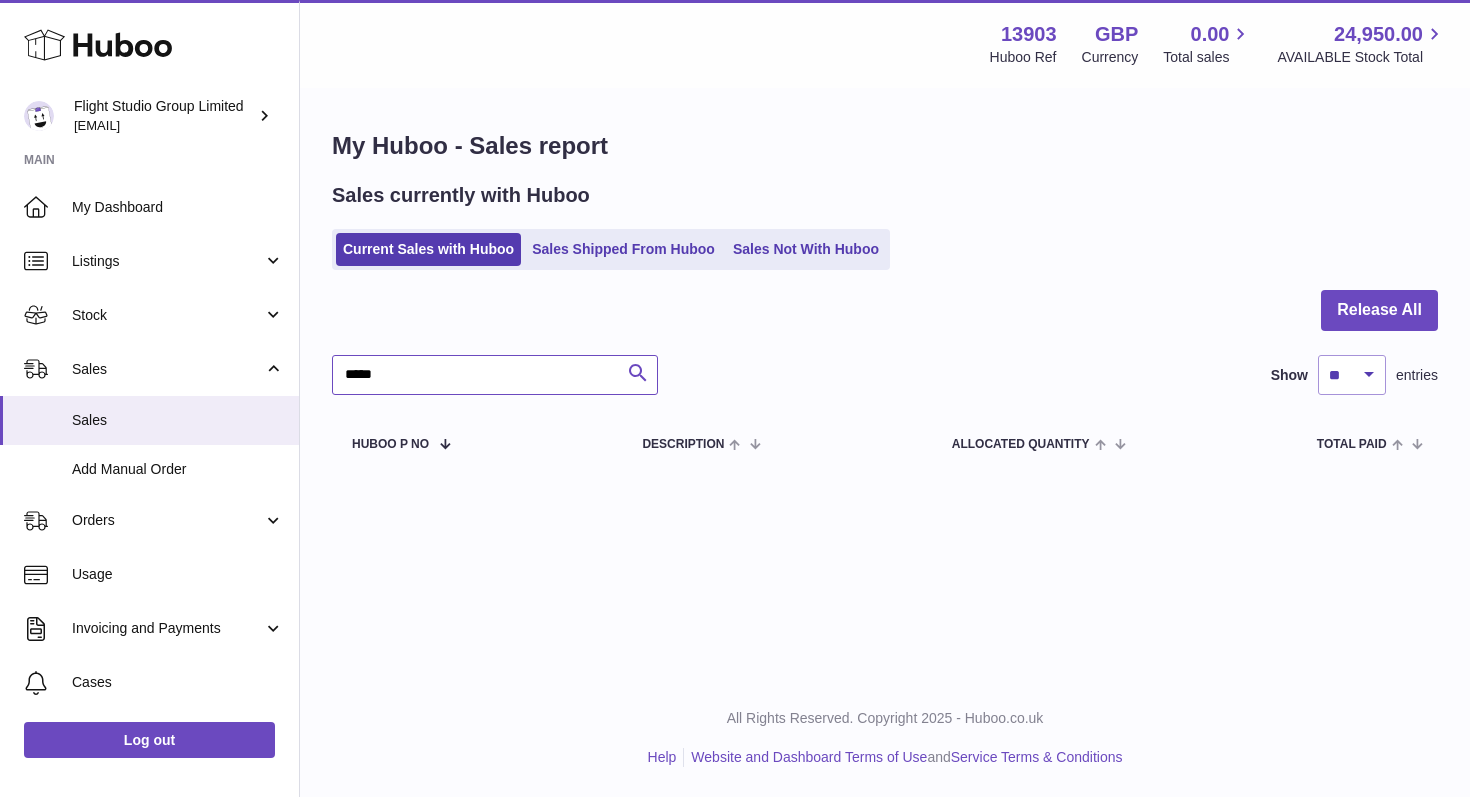 type on "*****" 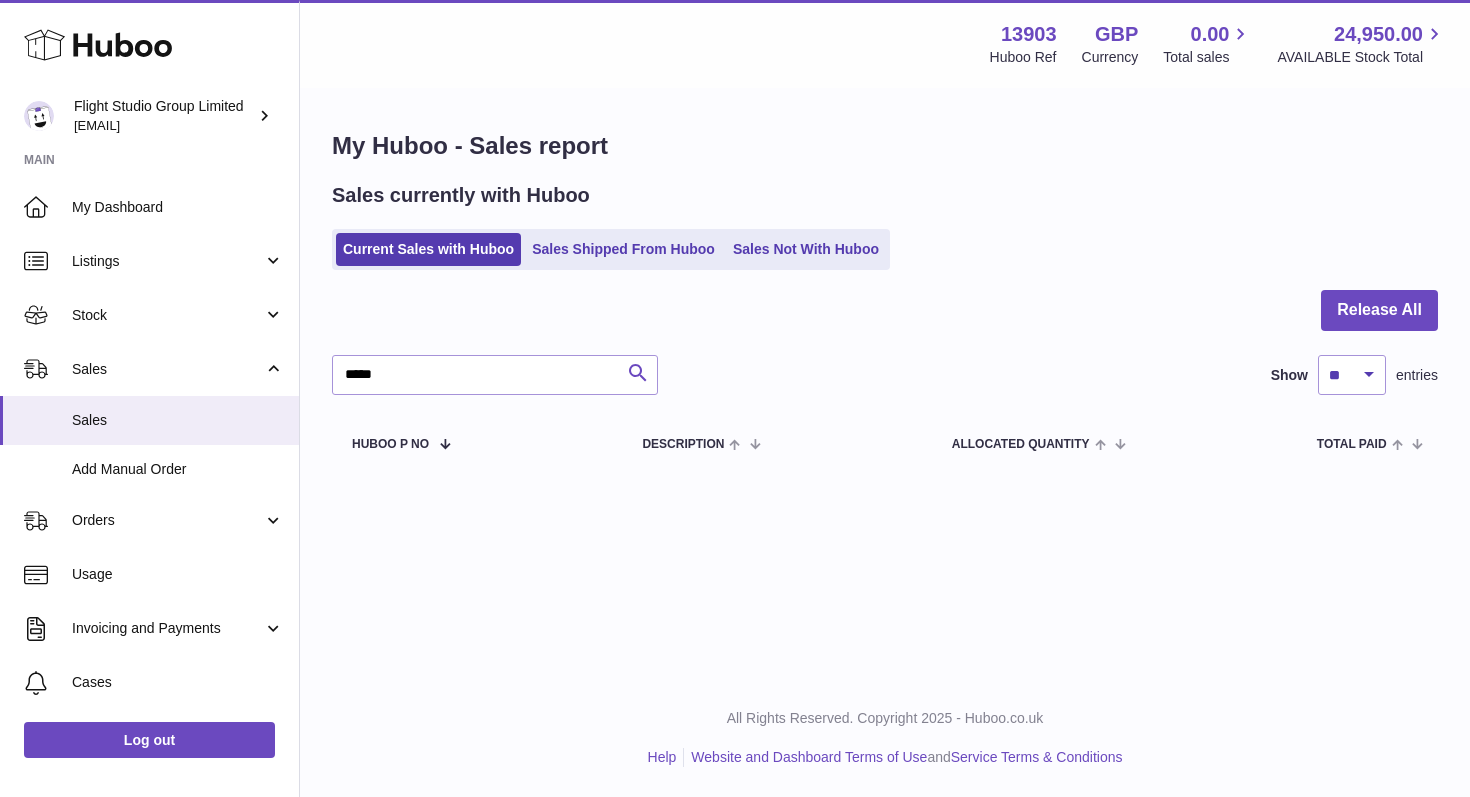 click at bounding box center (638, 373) 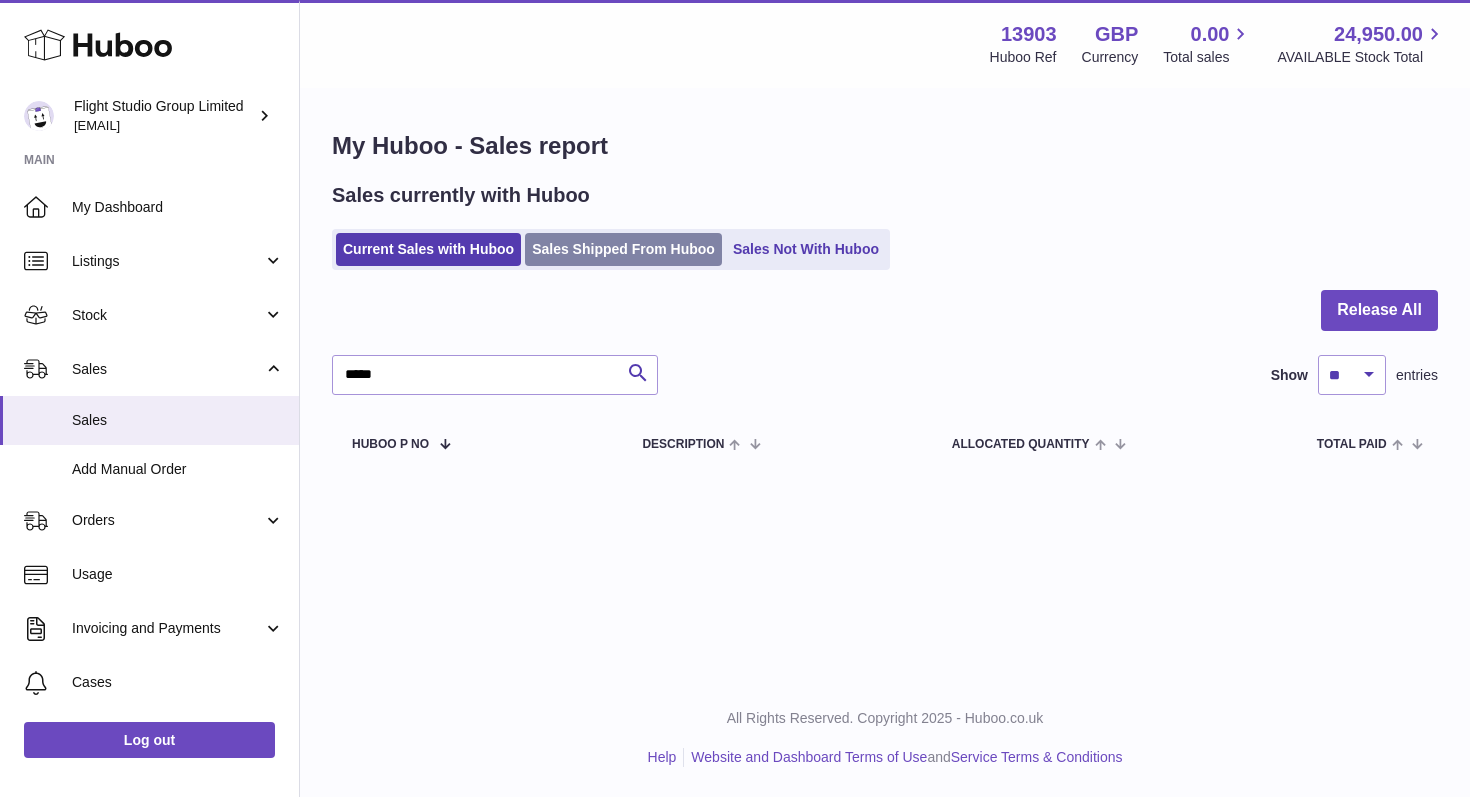 click on "Sales Shipped From Huboo" at bounding box center (623, 249) 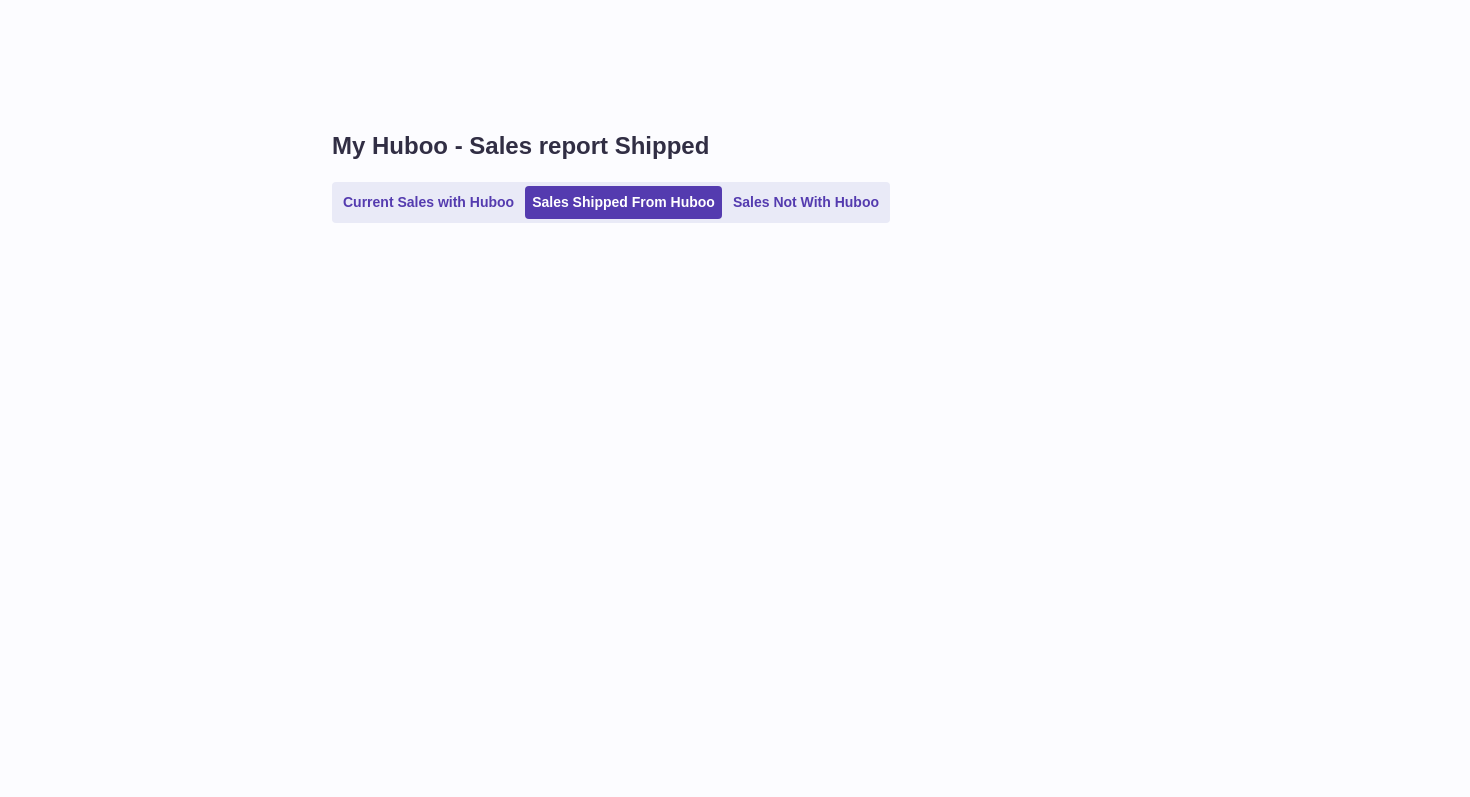 scroll, scrollTop: 0, scrollLeft: 0, axis: both 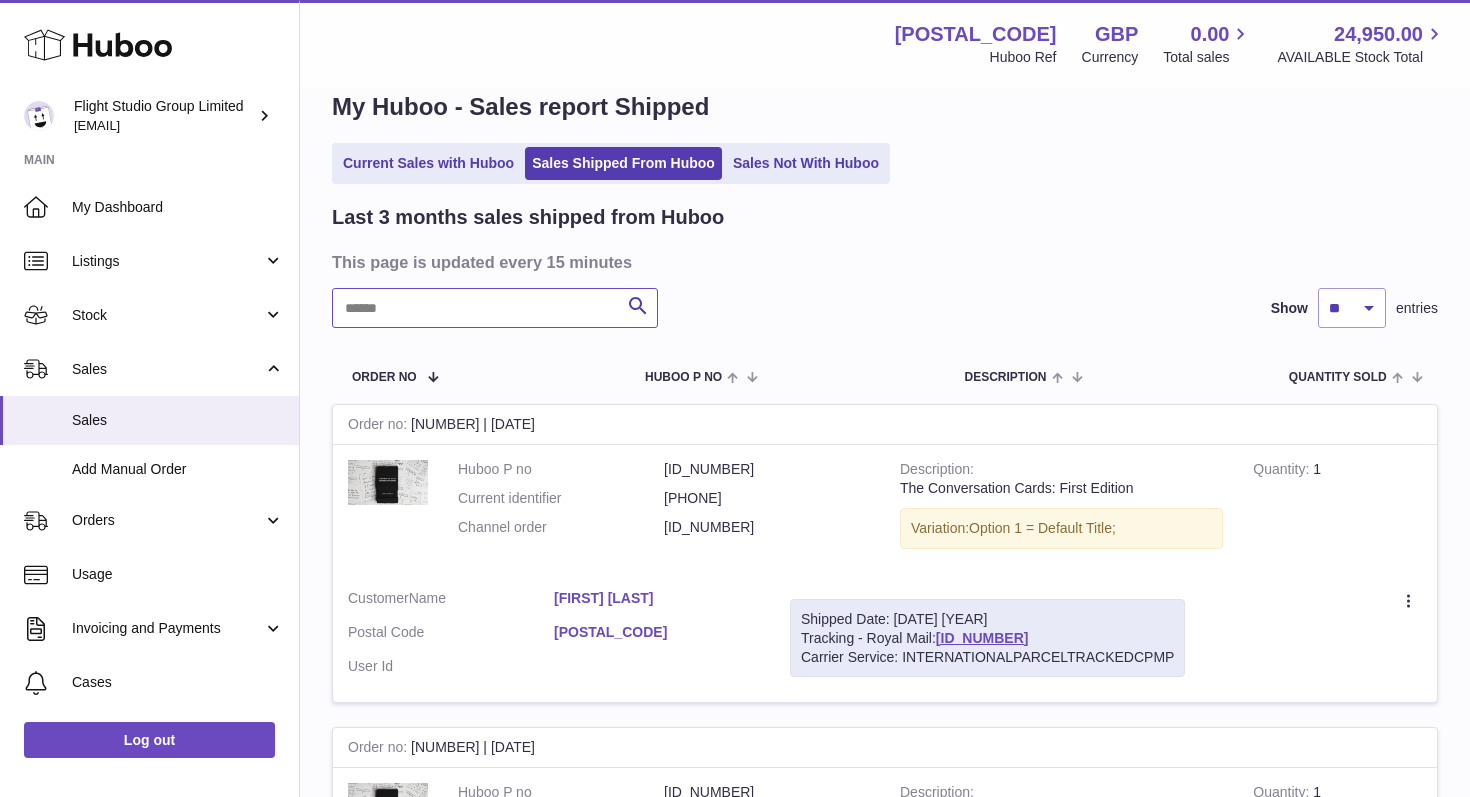 click at bounding box center (495, 308) 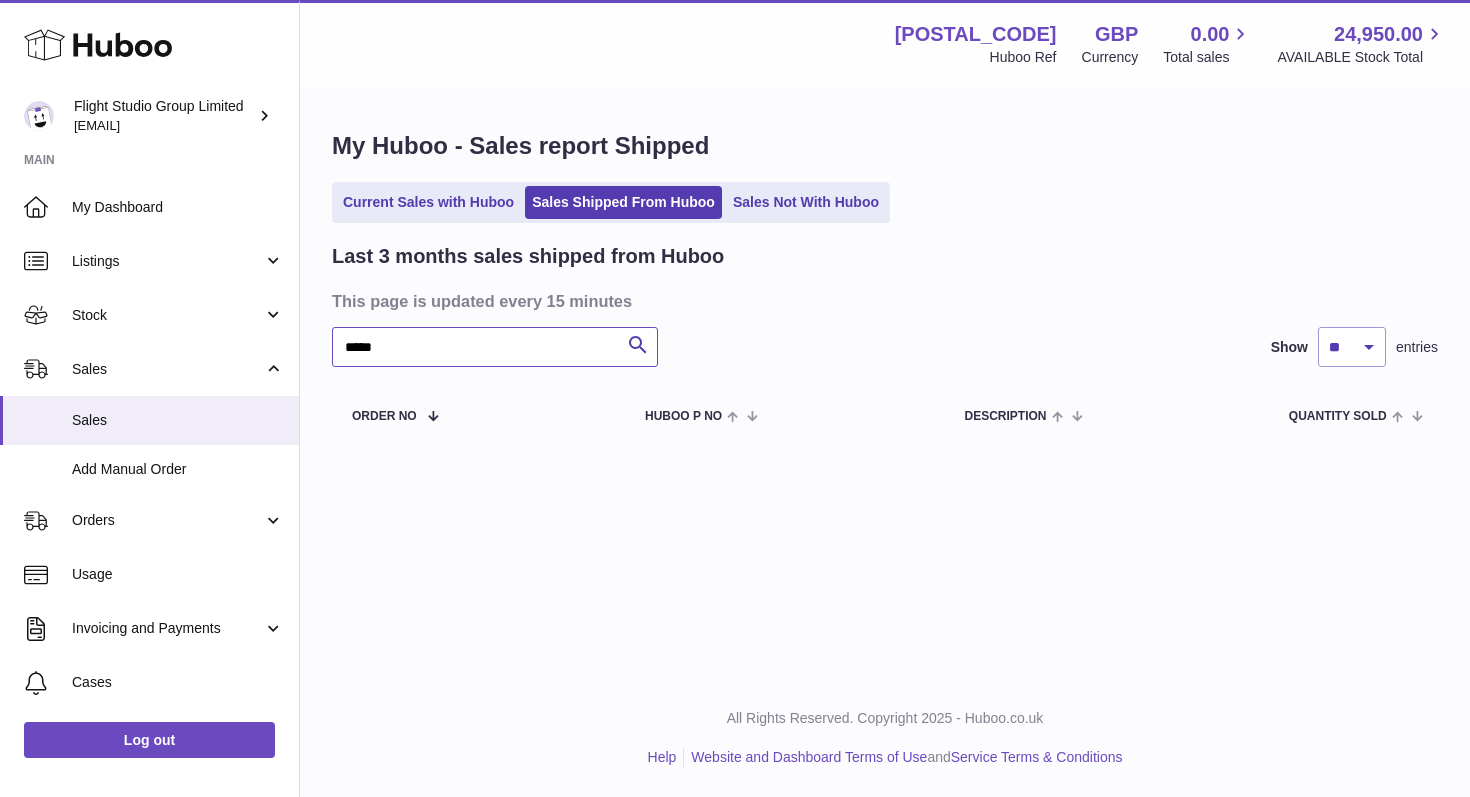 scroll, scrollTop: 0, scrollLeft: 0, axis: both 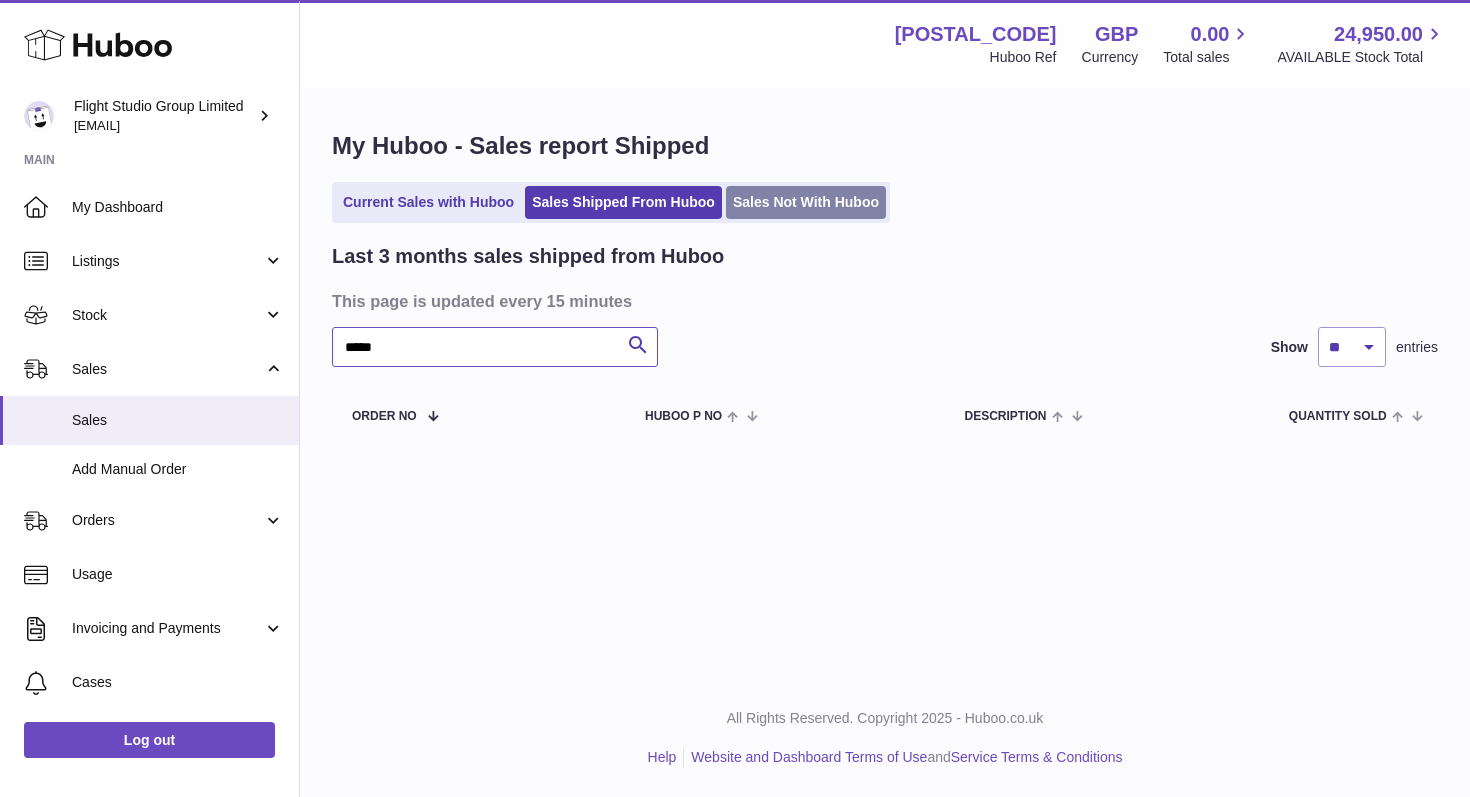 type on "*****" 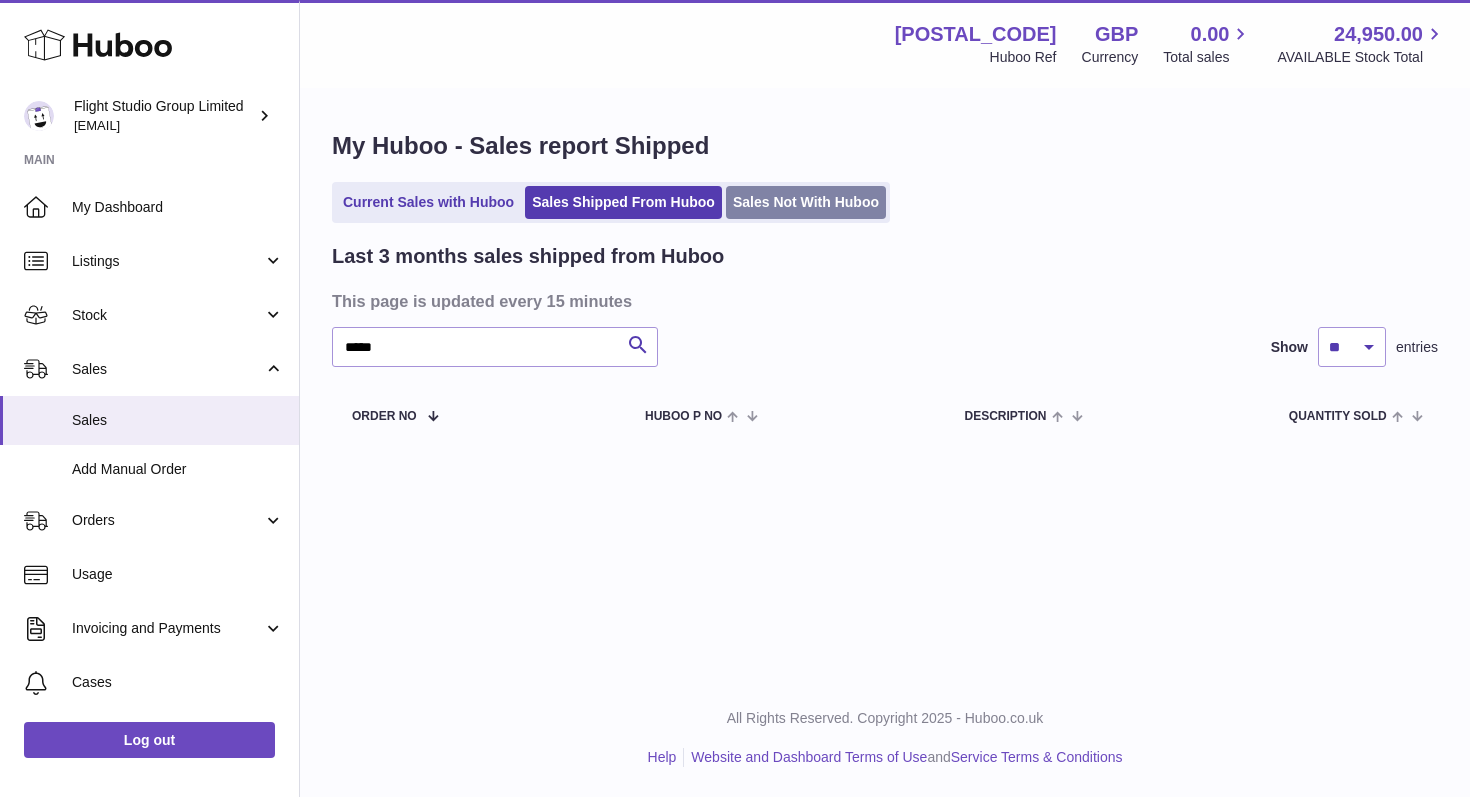 click on "Sales Not With Huboo" at bounding box center (806, 202) 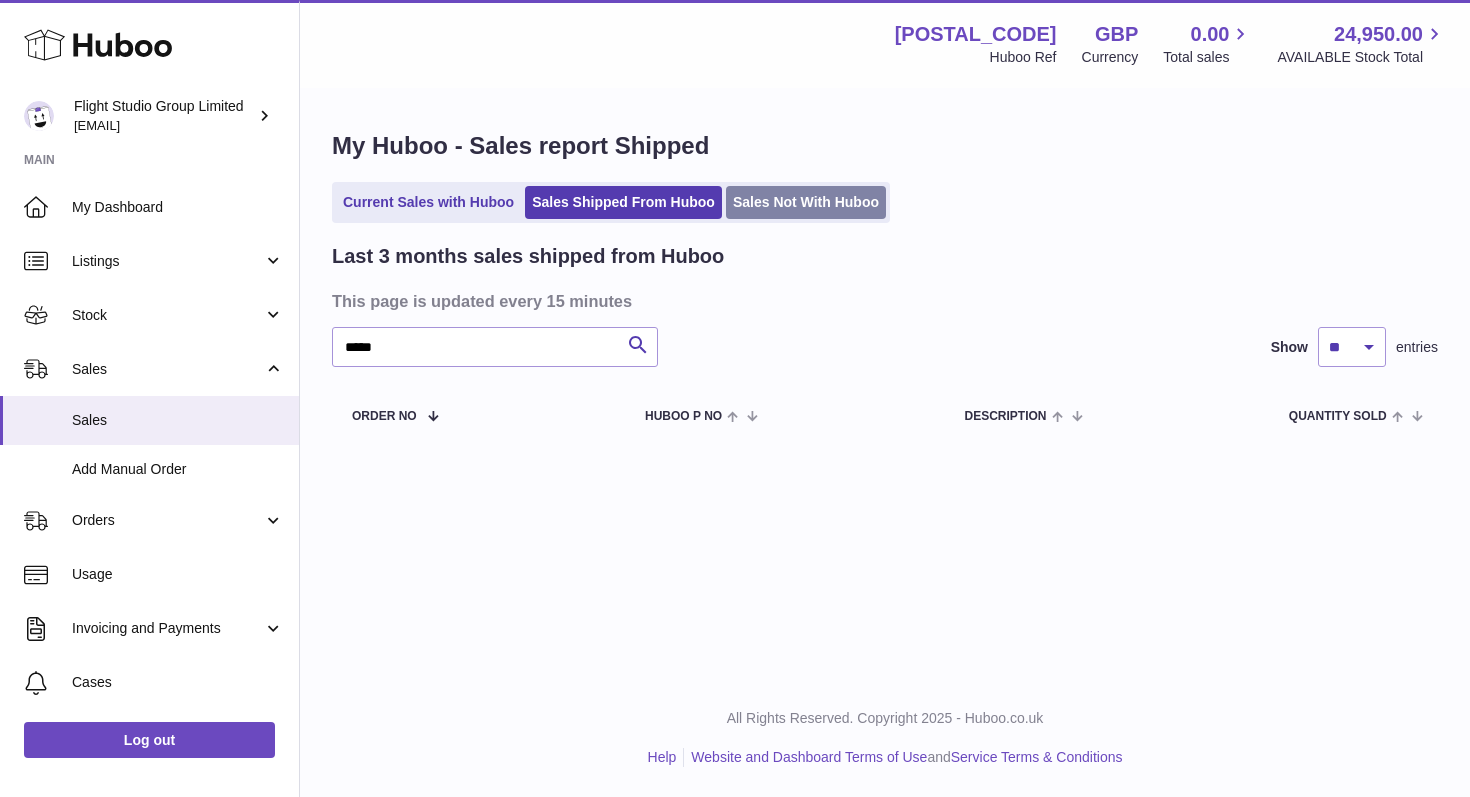 click on "Sales Not With Huboo" at bounding box center [806, 202] 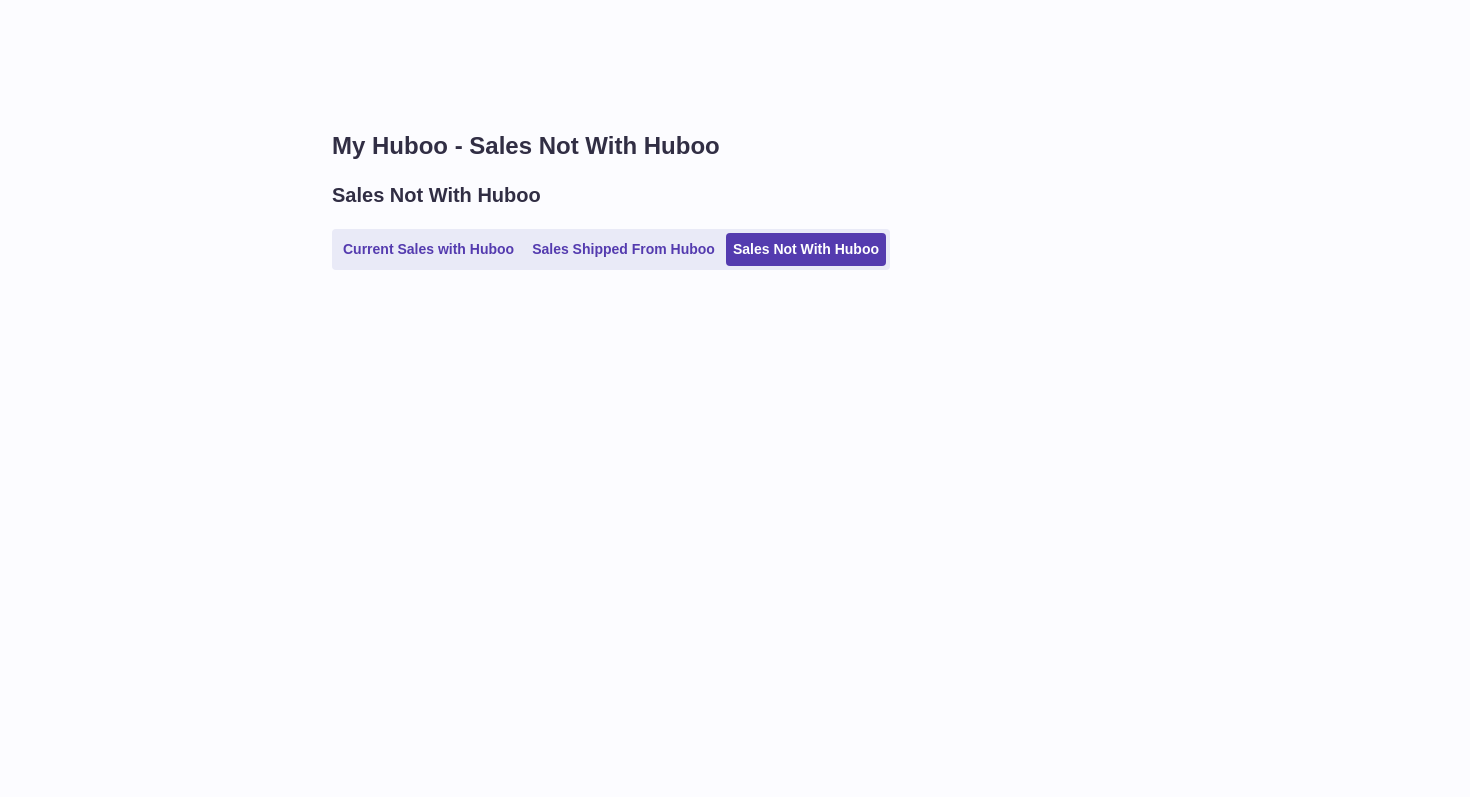 scroll, scrollTop: 0, scrollLeft: 0, axis: both 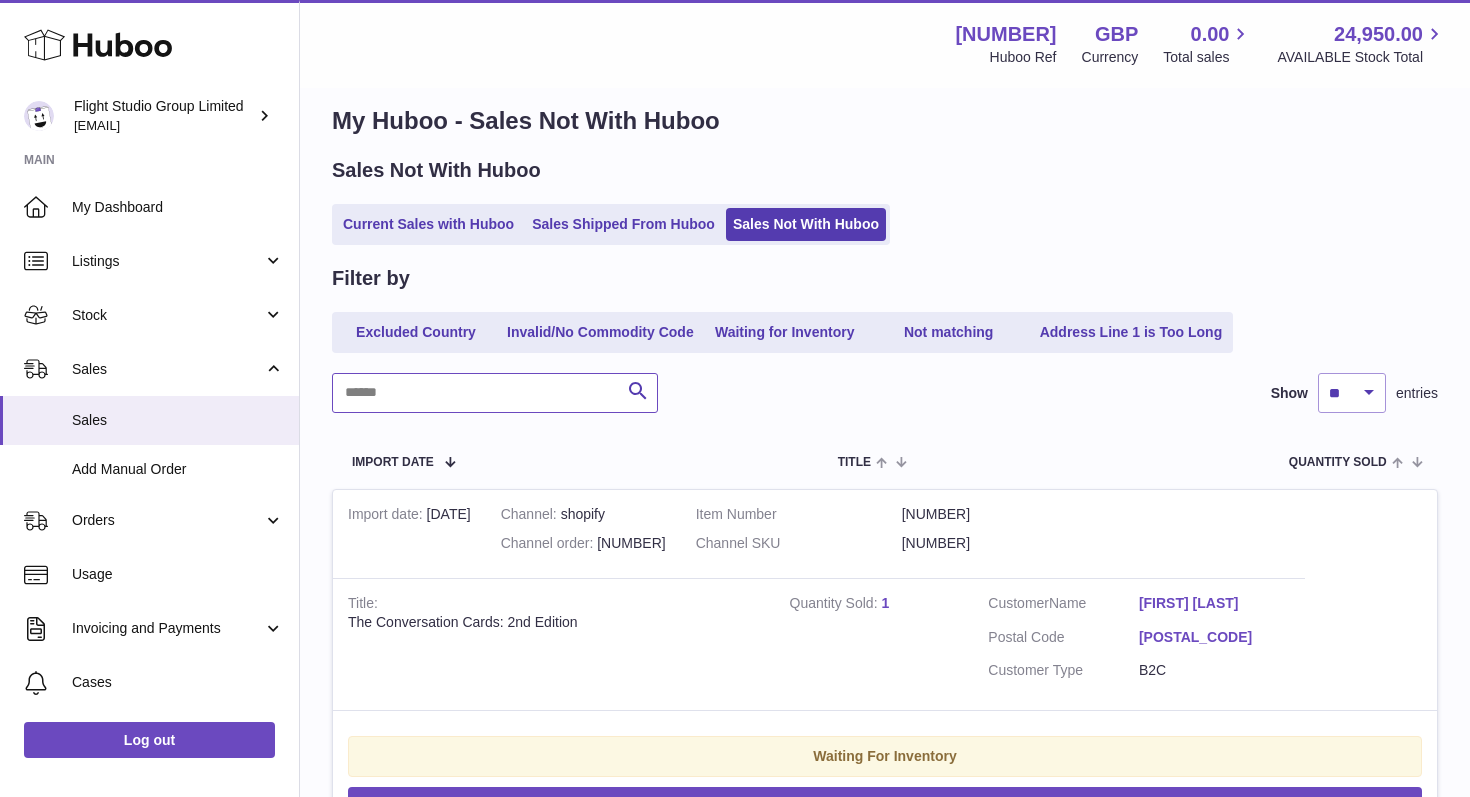 click at bounding box center (495, 393) 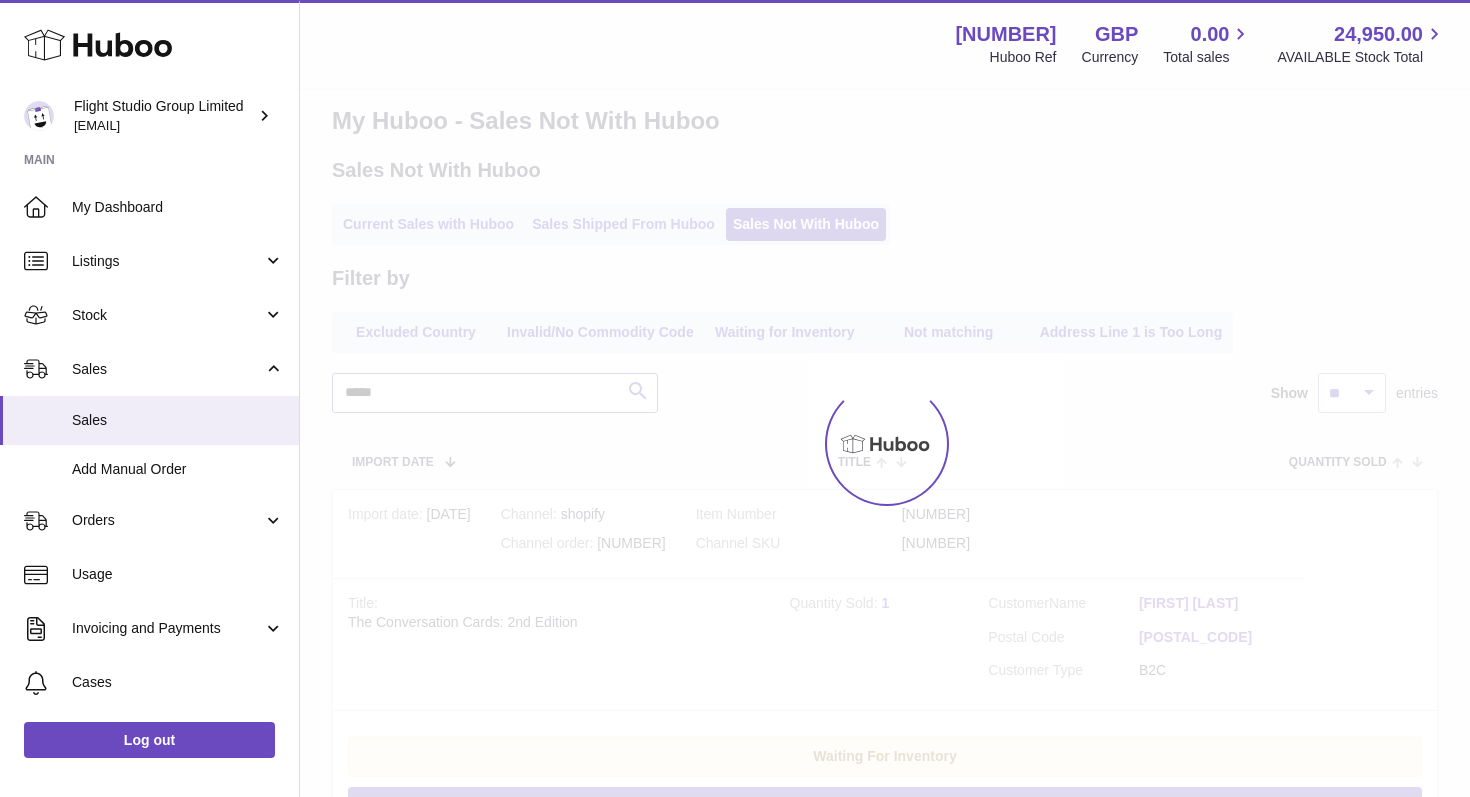 scroll, scrollTop: 0, scrollLeft: 0, axis: both 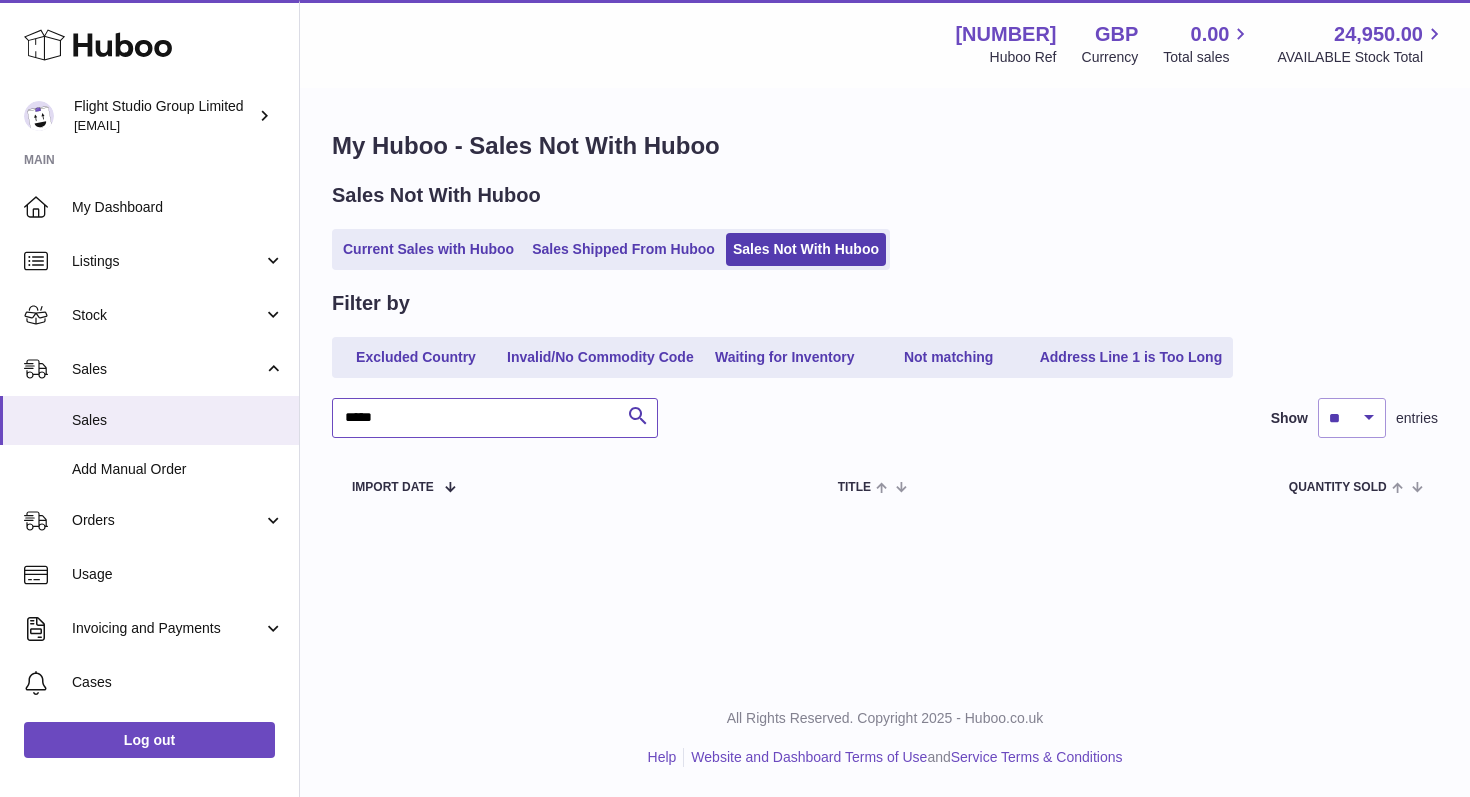 type on "*****" 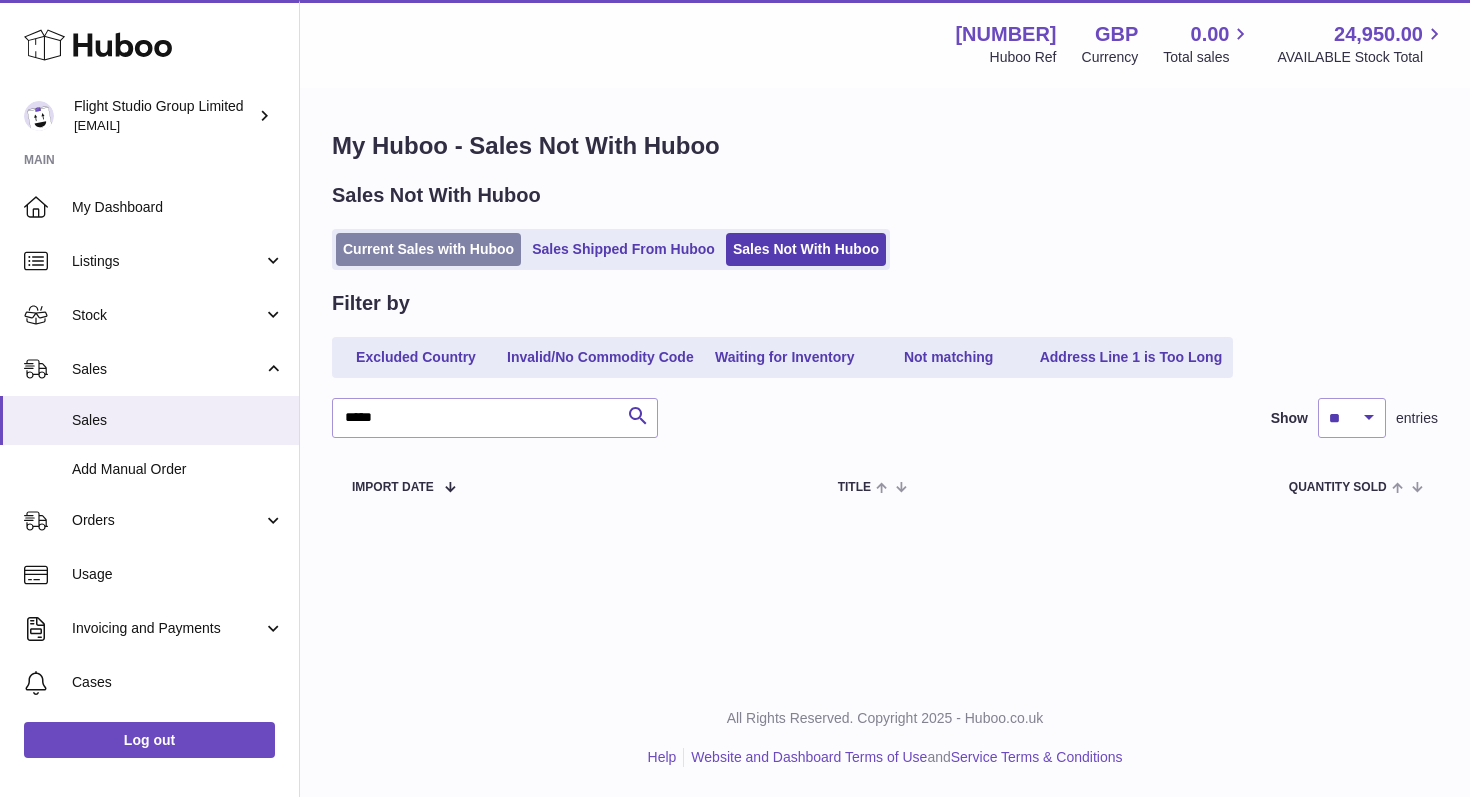 click on "Current Sales with Huboo" at bounding box center [428, 249] 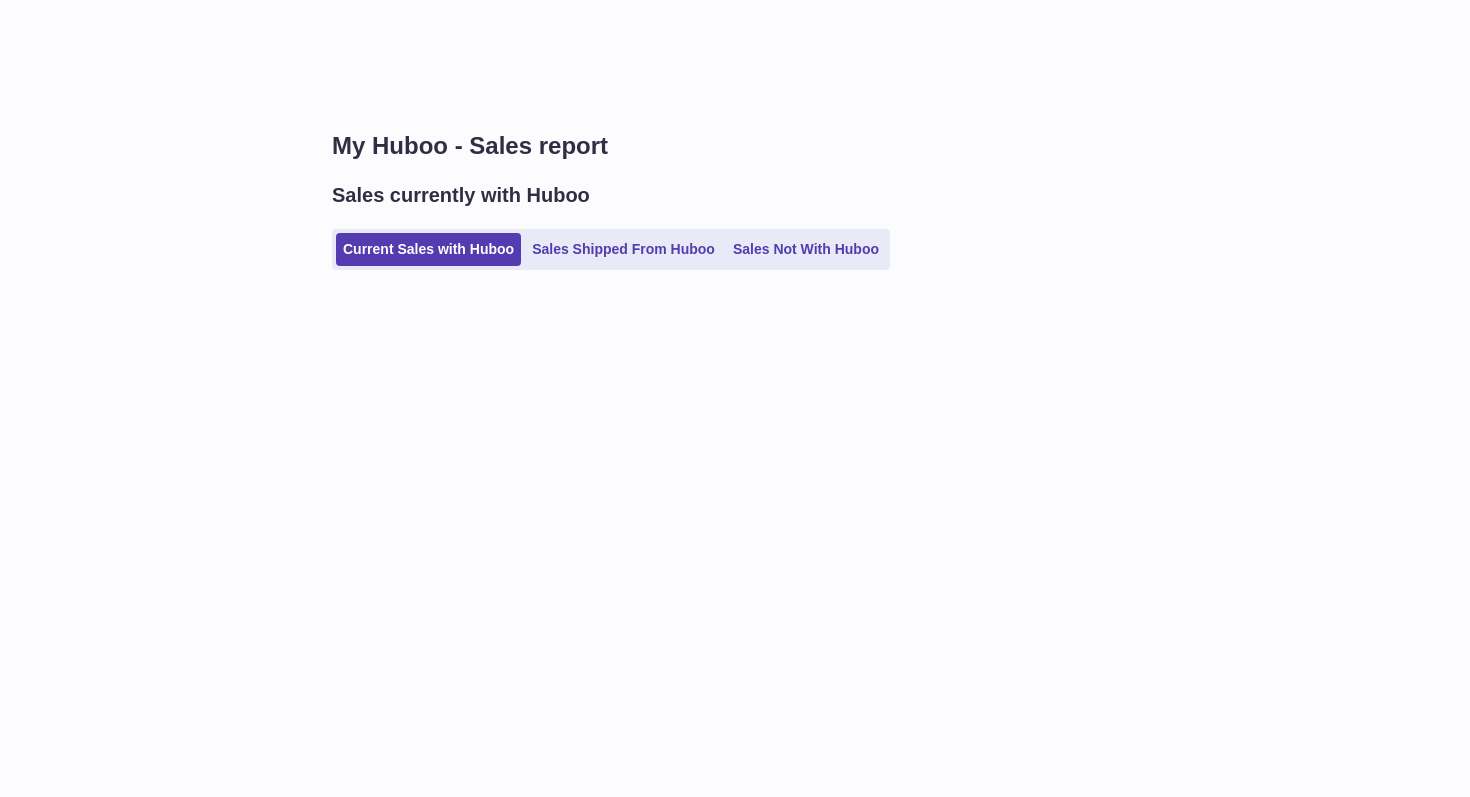 scroll, scrollTop: 0, scrollLeft: 0, axis: both 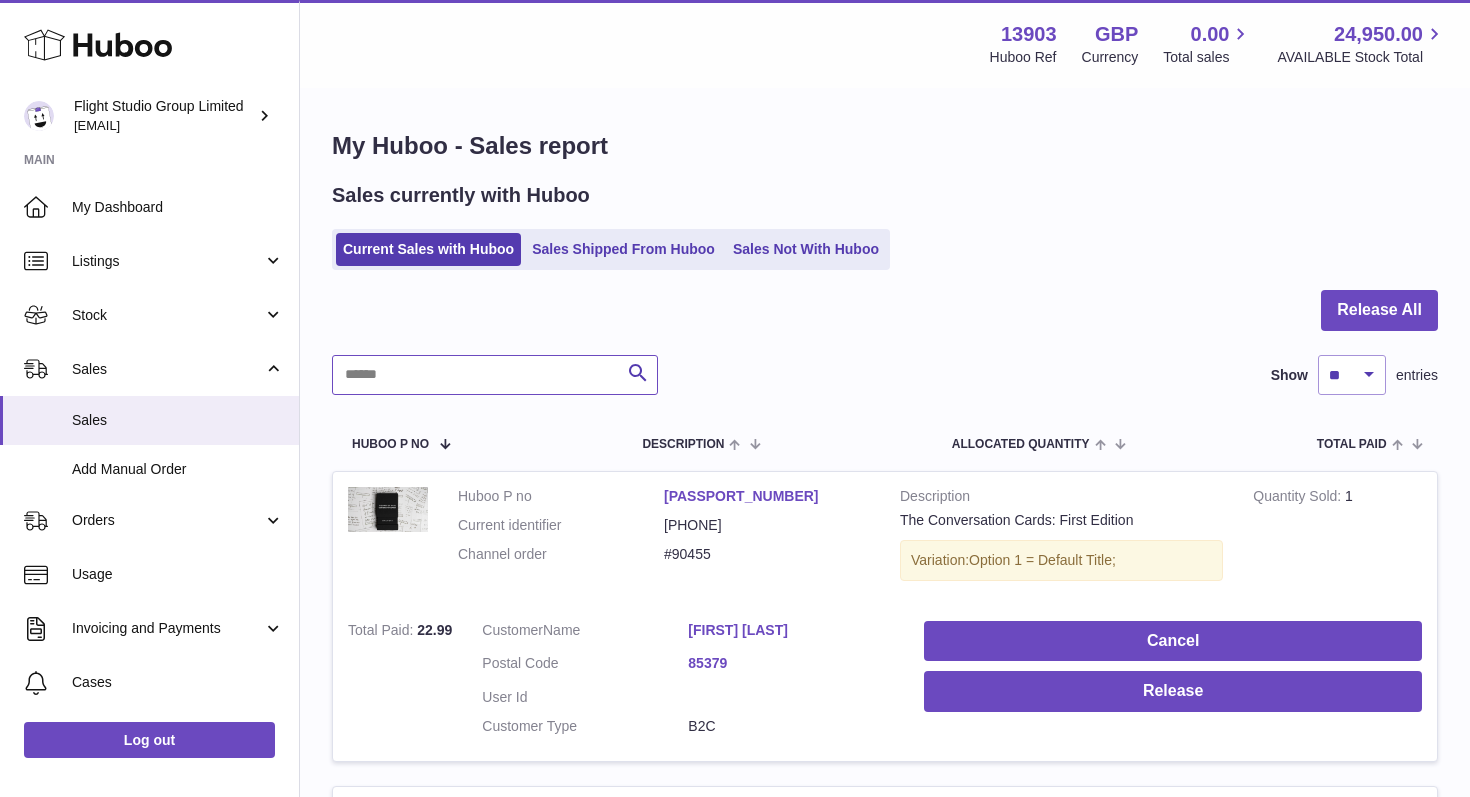 click at bounding box center [495, 375] 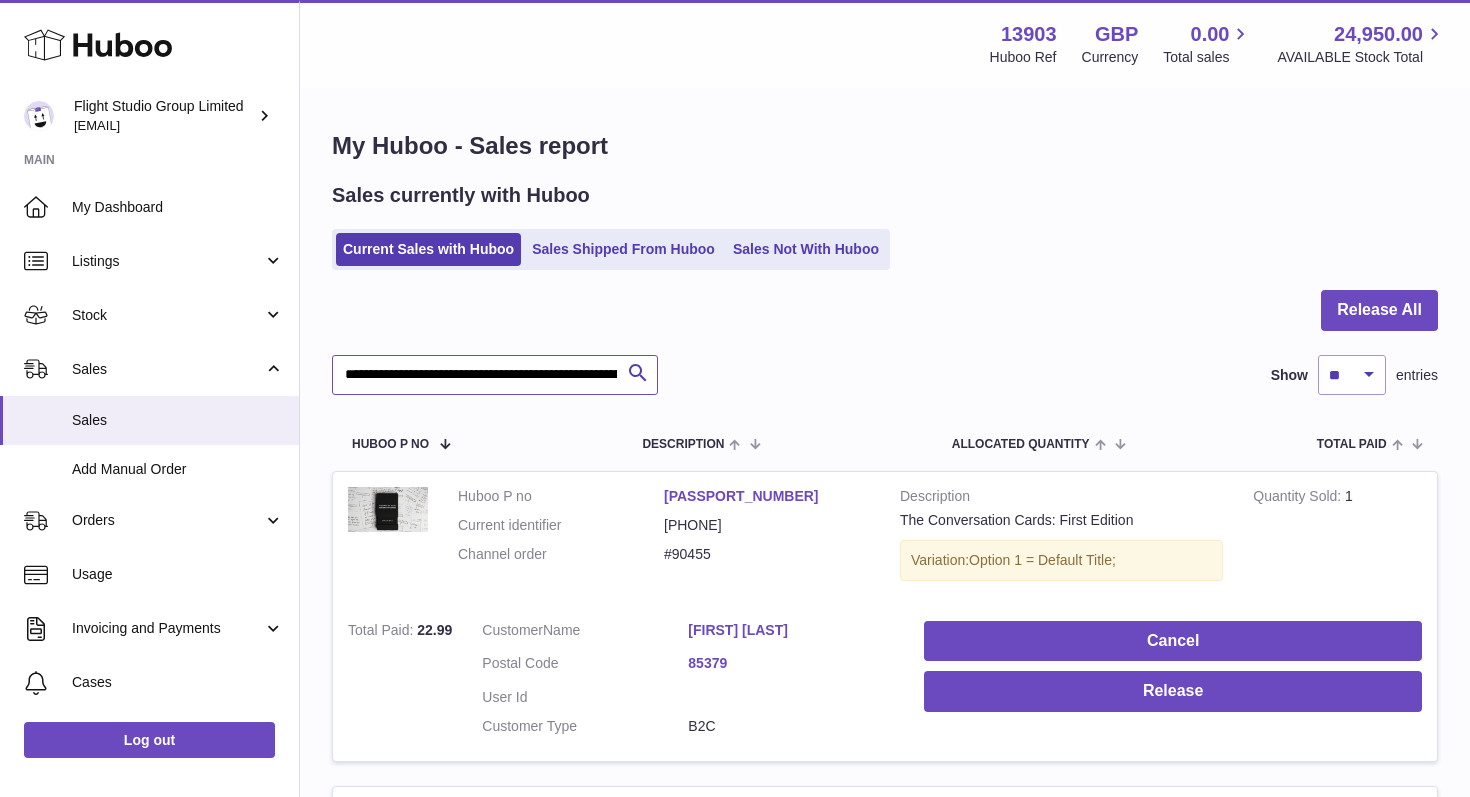 scroll, scrollTop: 0, scrollLeft: 181, axis: horizontal 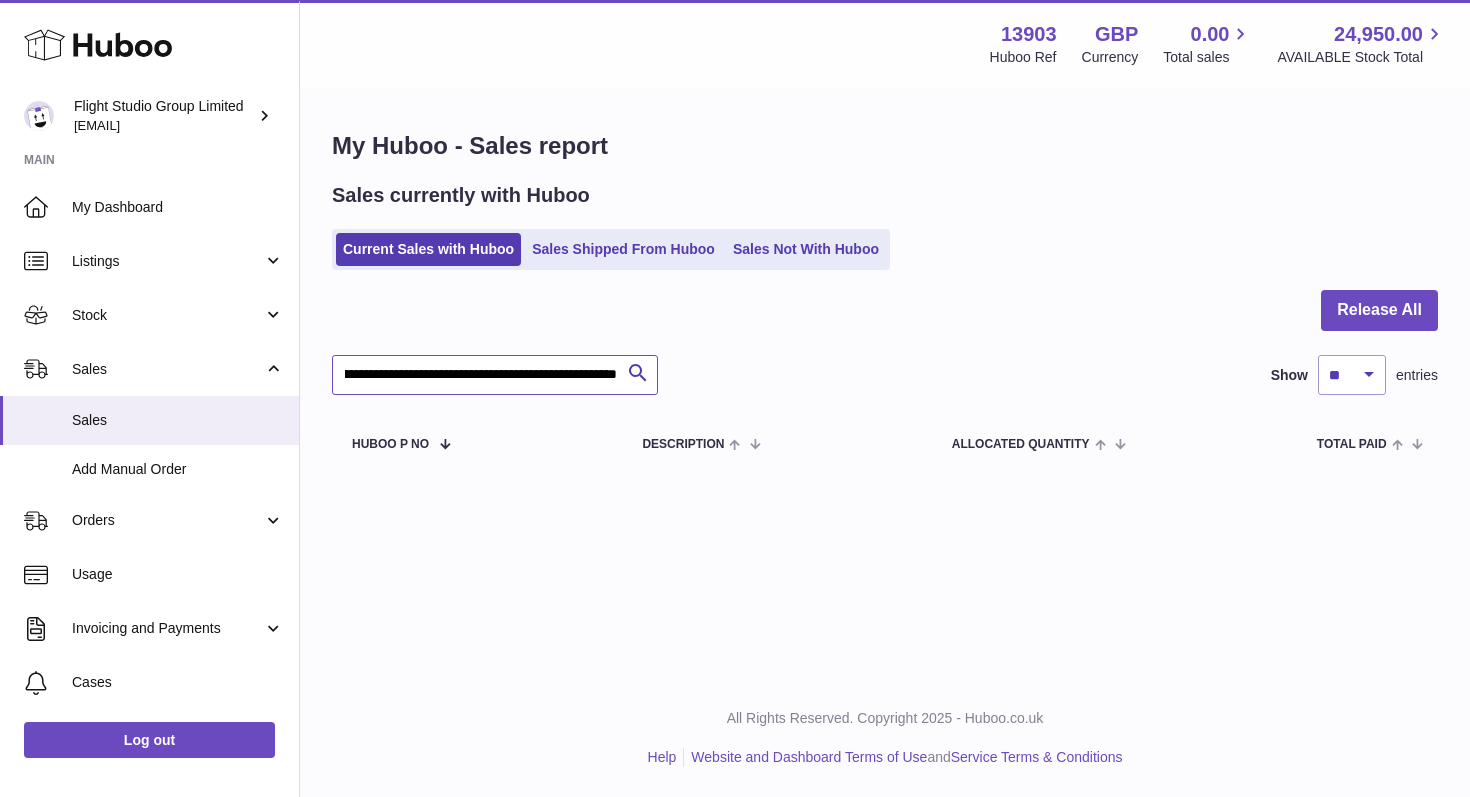 click on "**********" at bounding box center [495, 375] 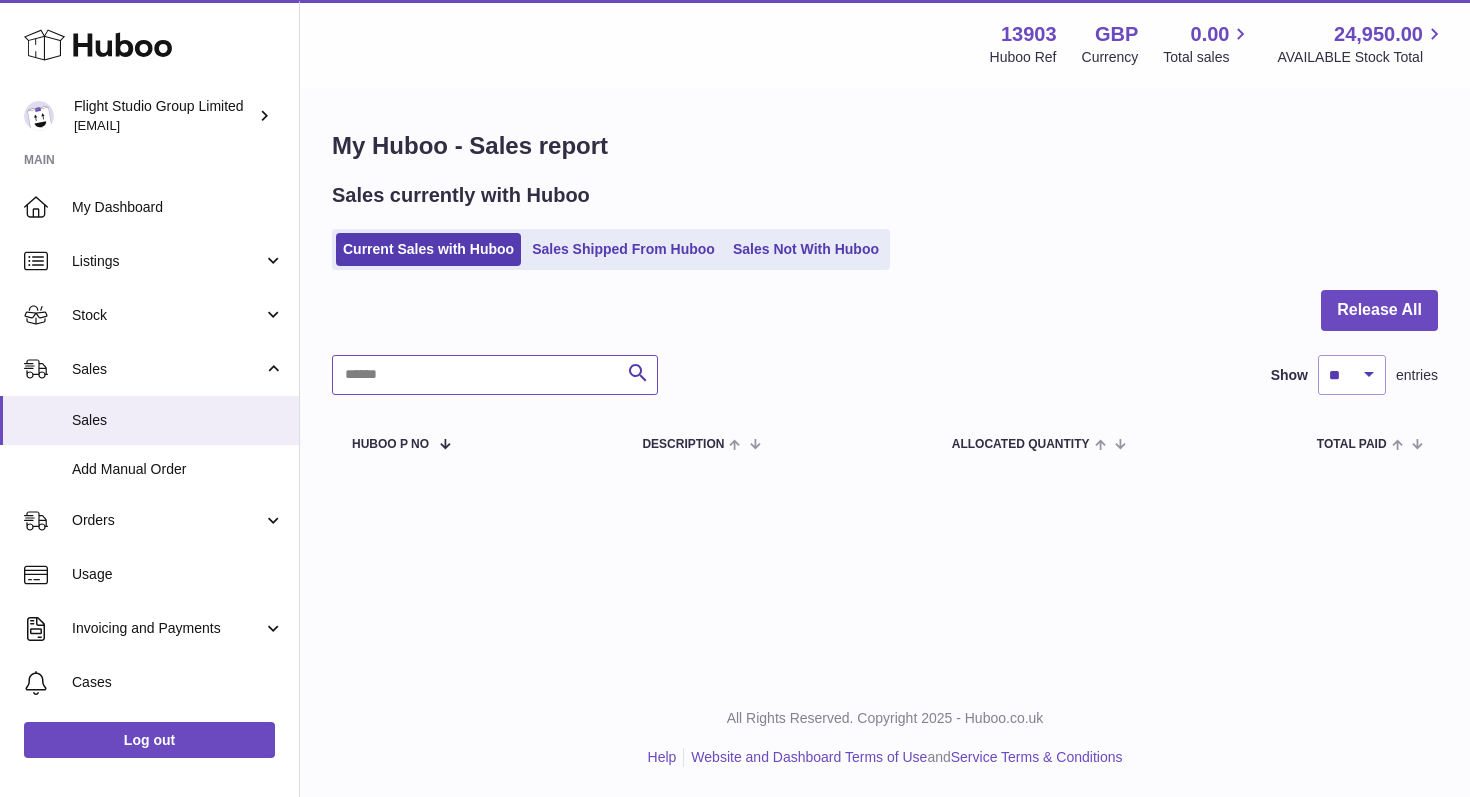 scroll, scrollTop: 0, scrollLeft: 0, axis: both 